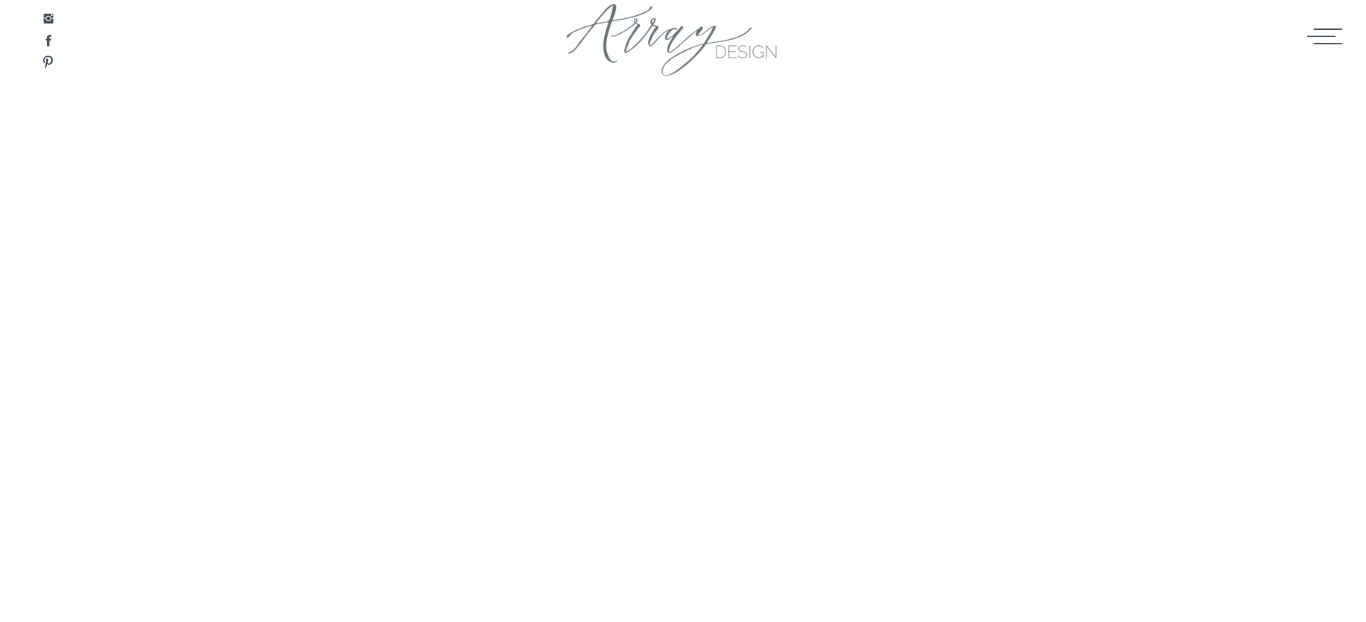 scroll, scrollTop: 0, scrollLeft: 0, axis: both 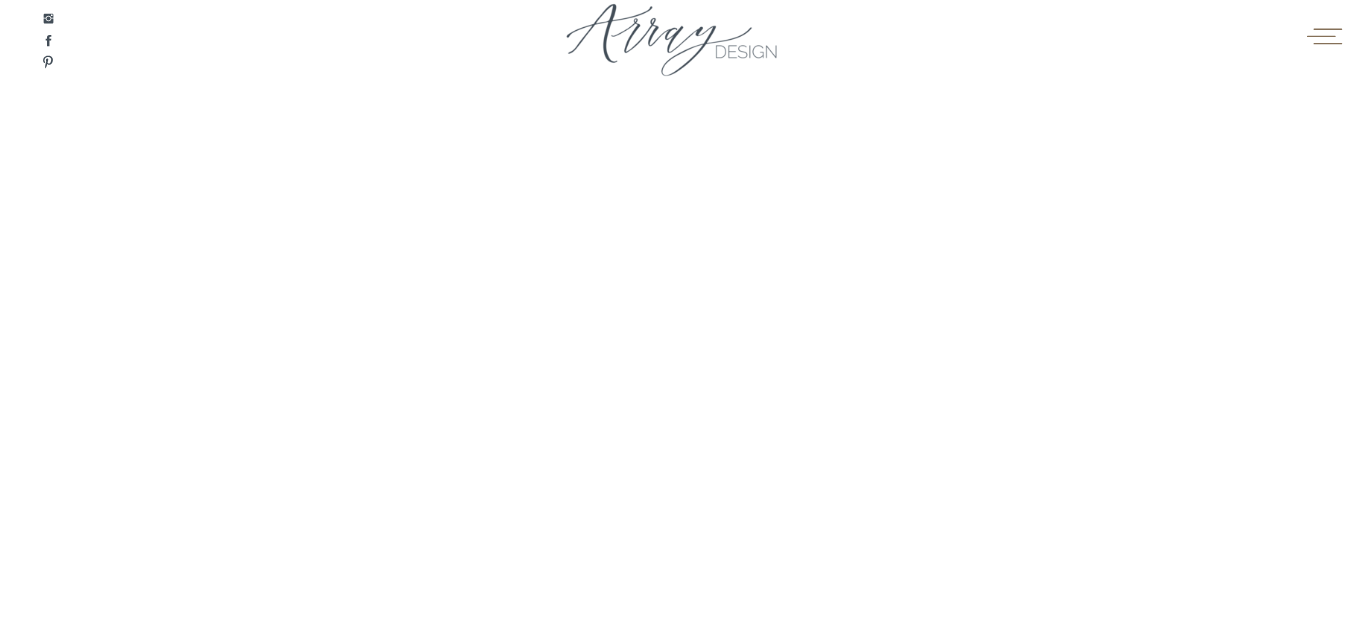 click 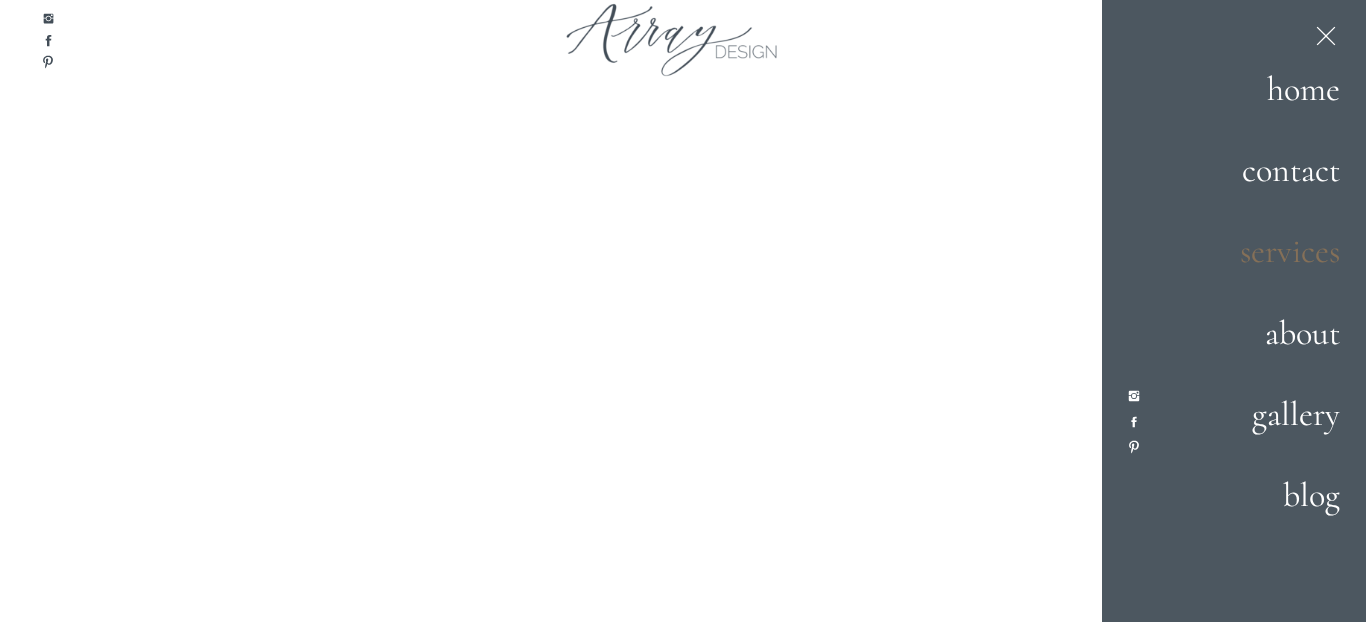 click on "services" at bounding box center [1270, 253] 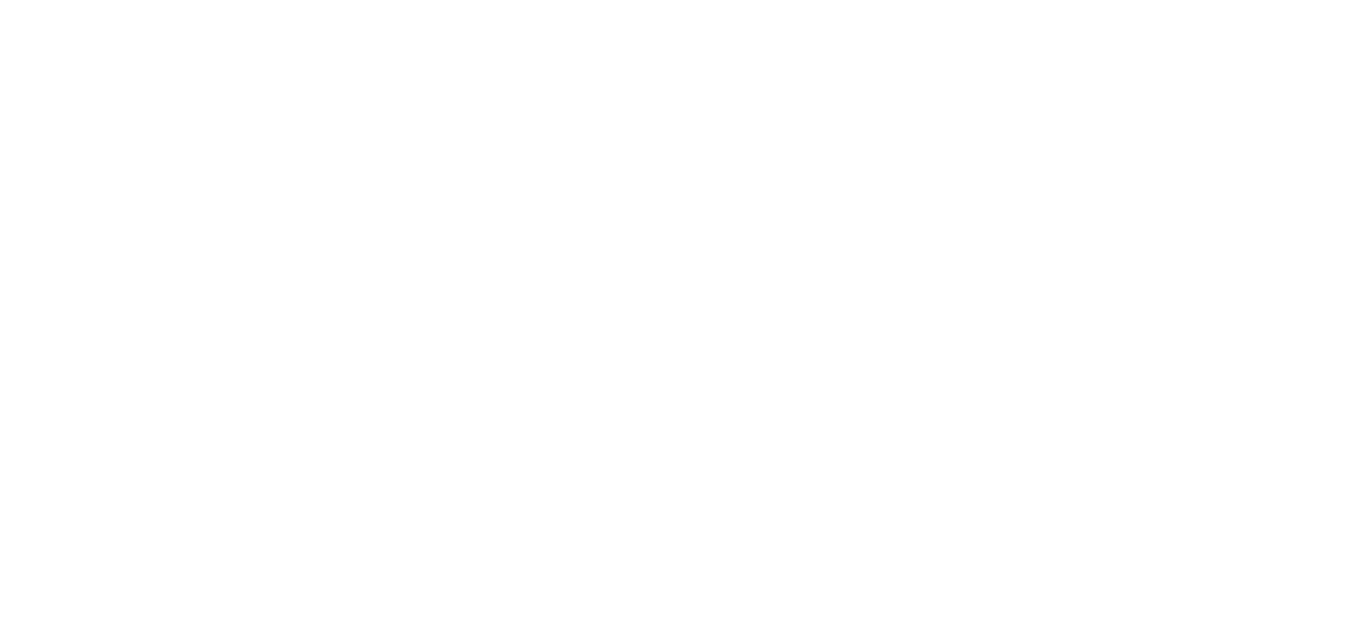 scroll, scrollTop: 0, scrollLeft: 0, axis: both 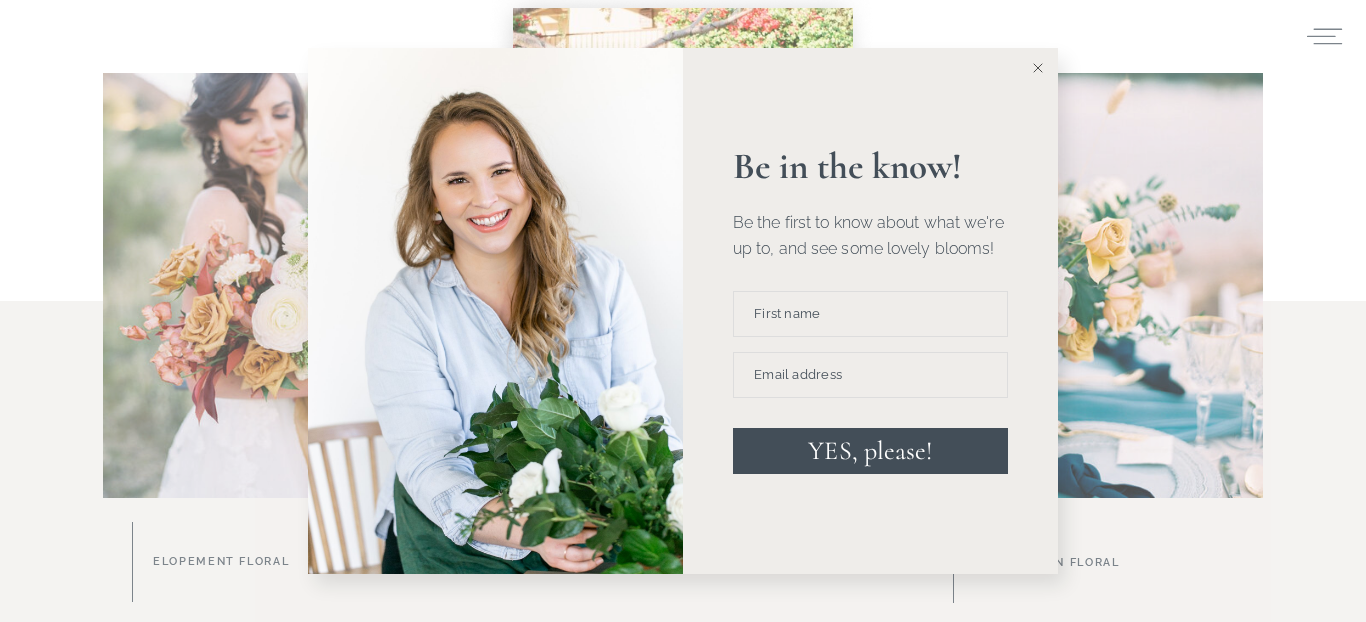 click 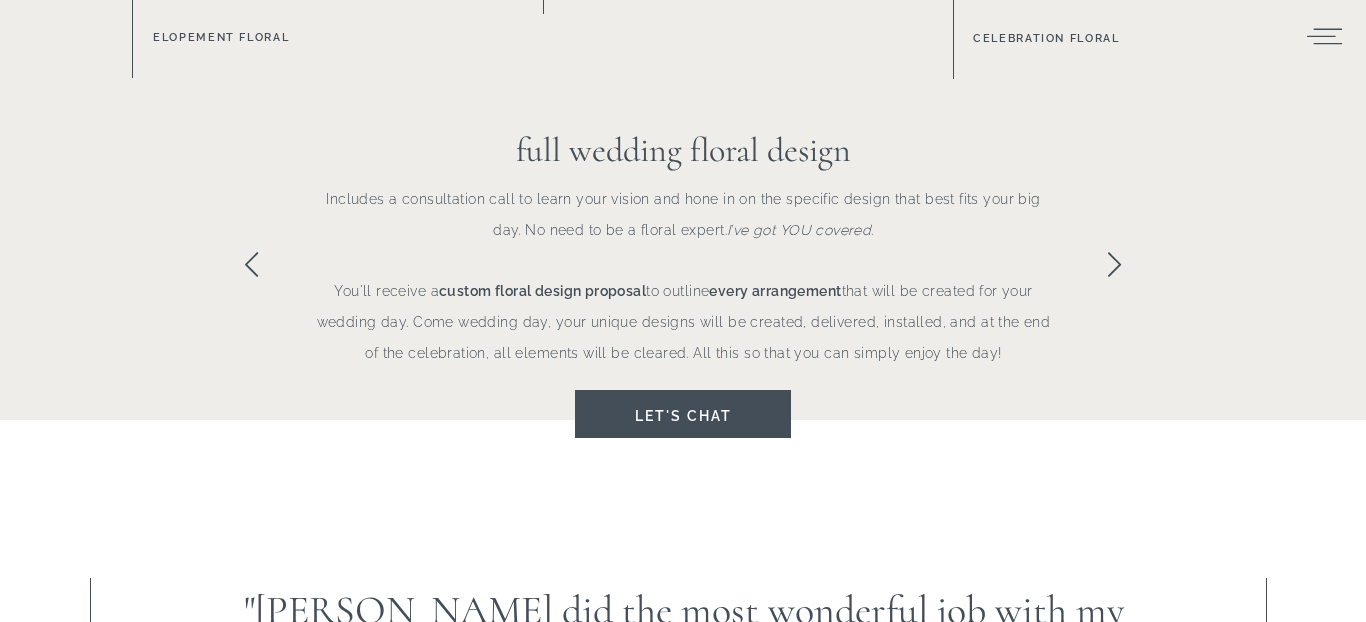scroll, scrollTop: 1531, scrollLeft: 0, axis: vertical 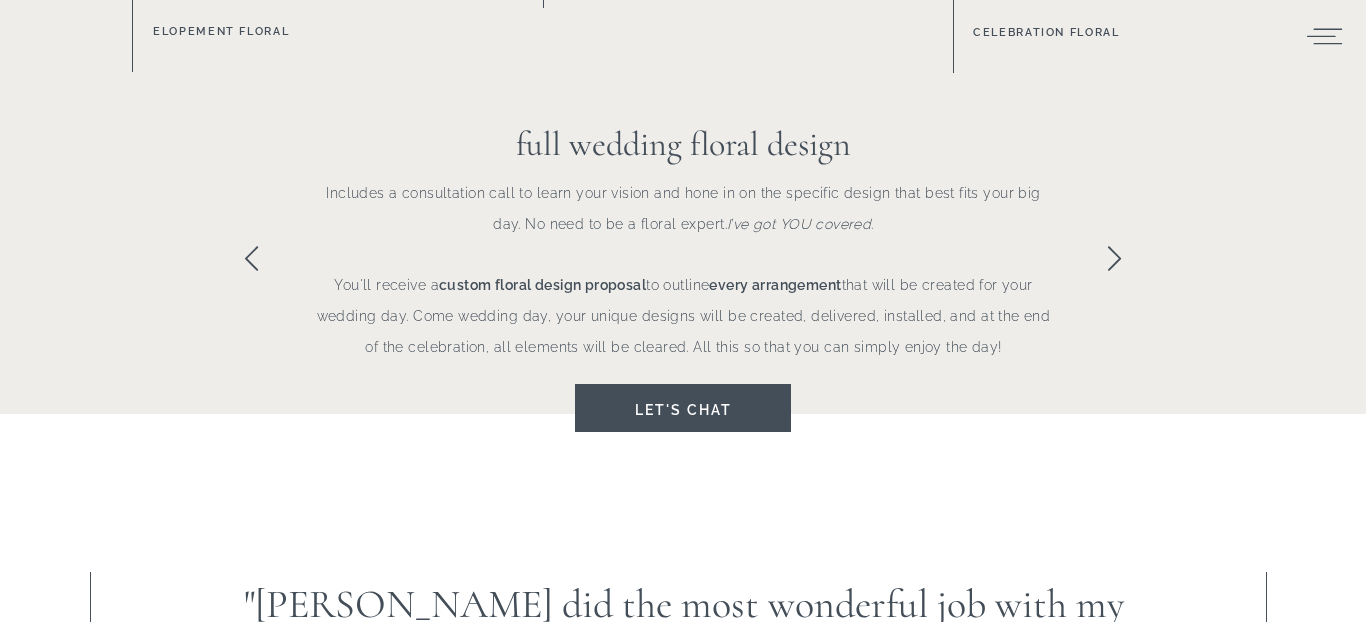 click 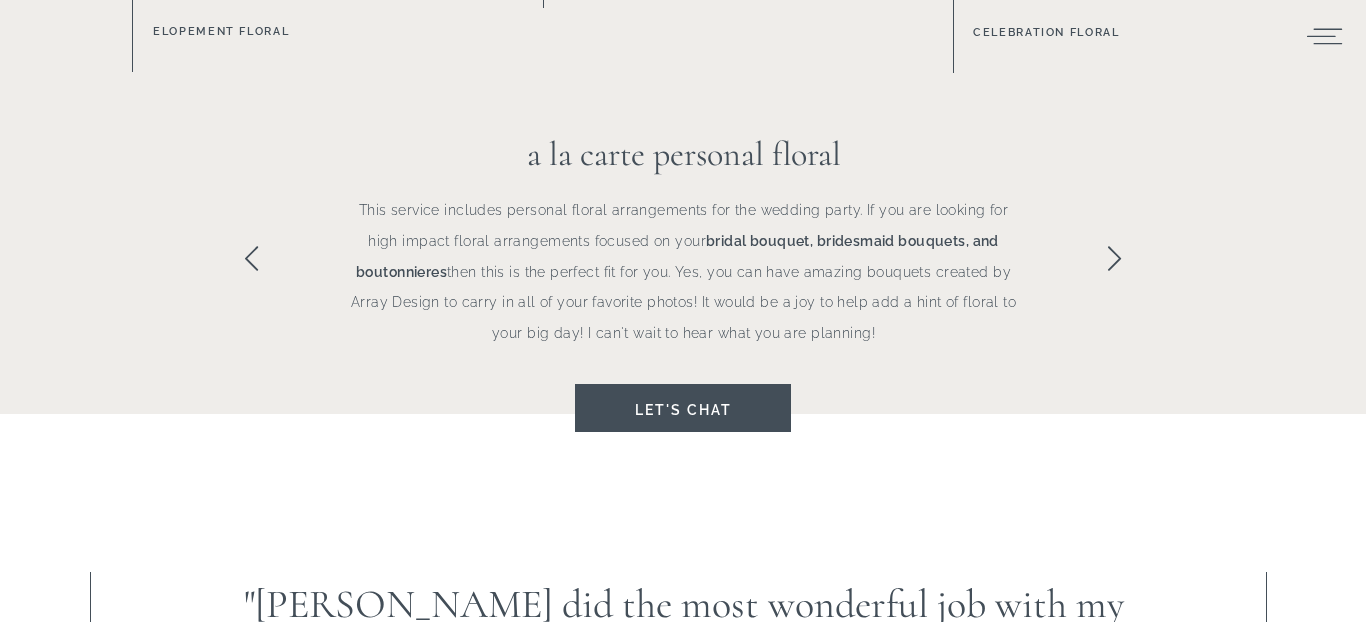 click 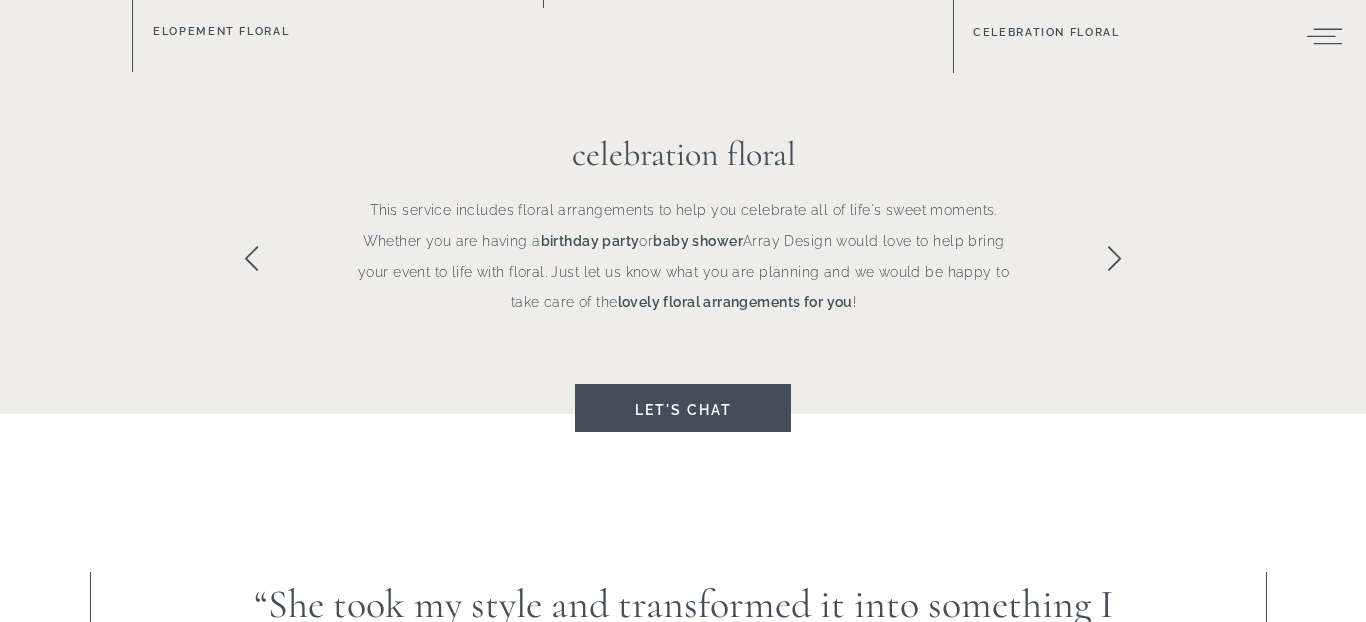 click 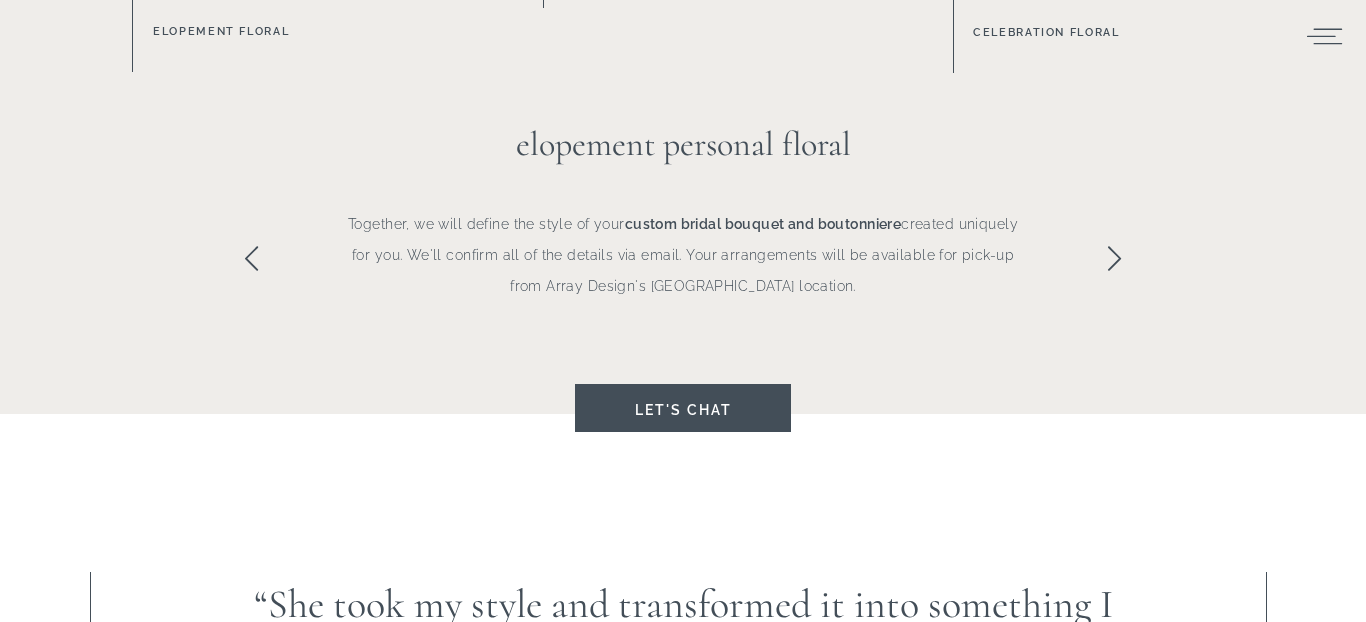 click 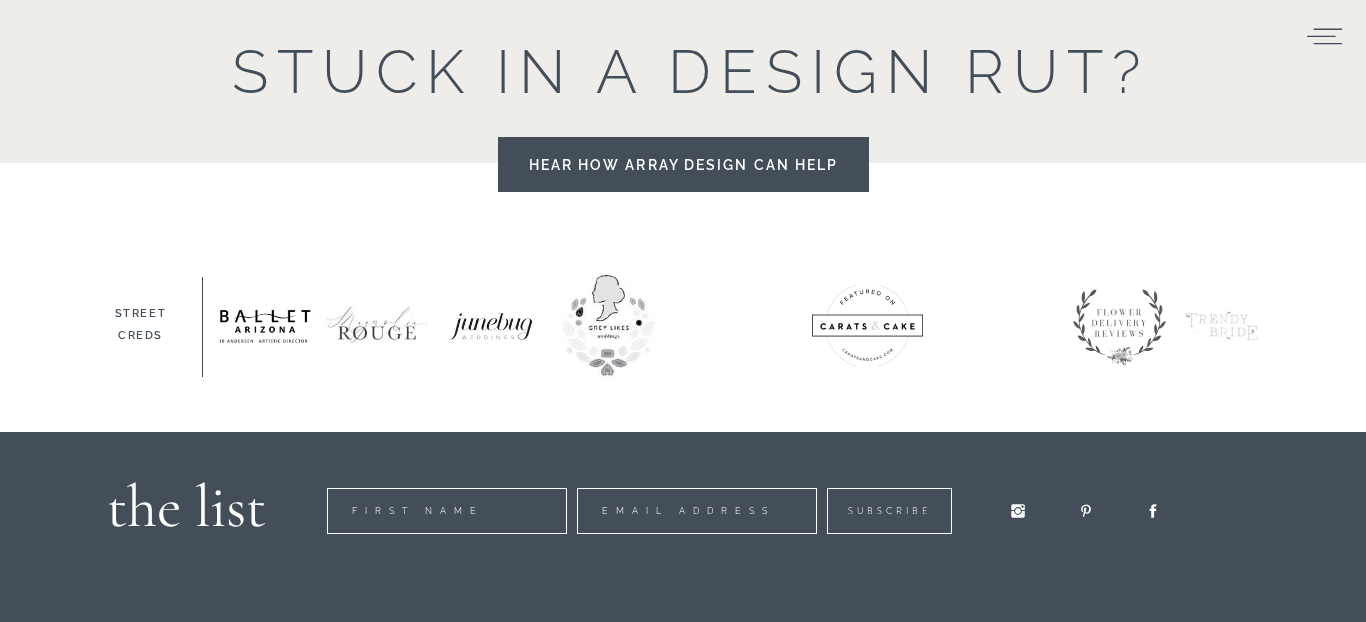scroll, scrollTop: 2910, scrollLeft: 0, axis: vertical 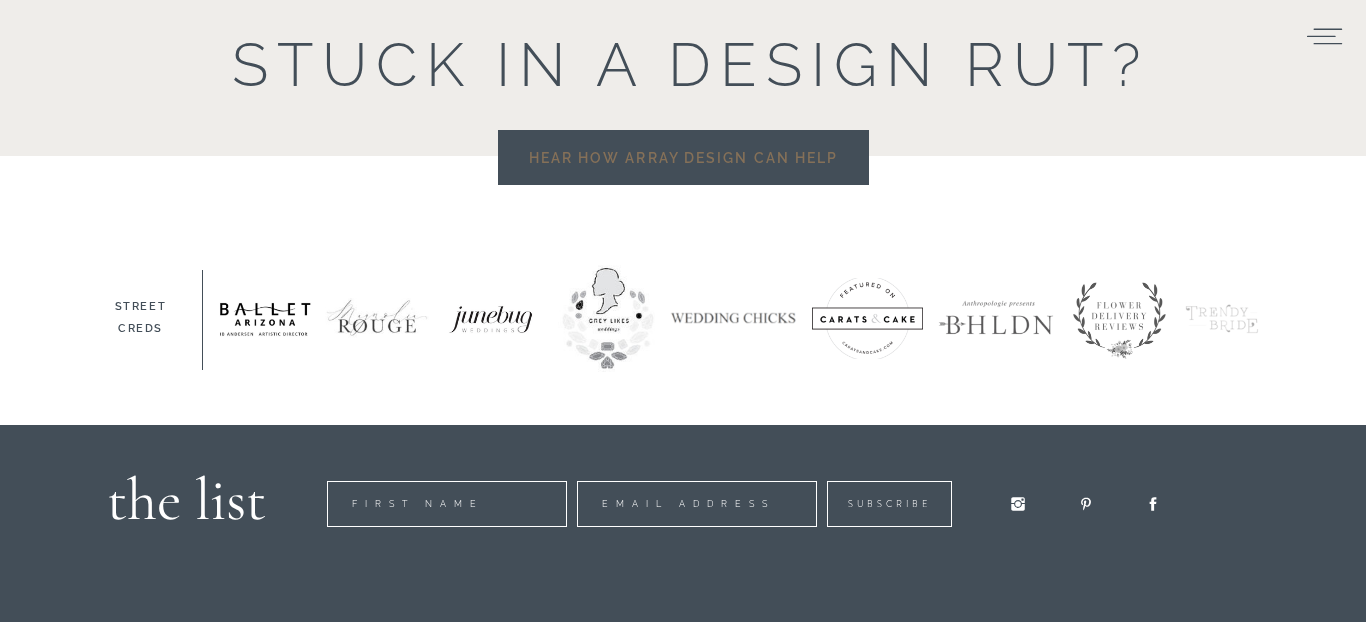 click on "Hear How Array Design Can Help" at bounding box center [683, 157] 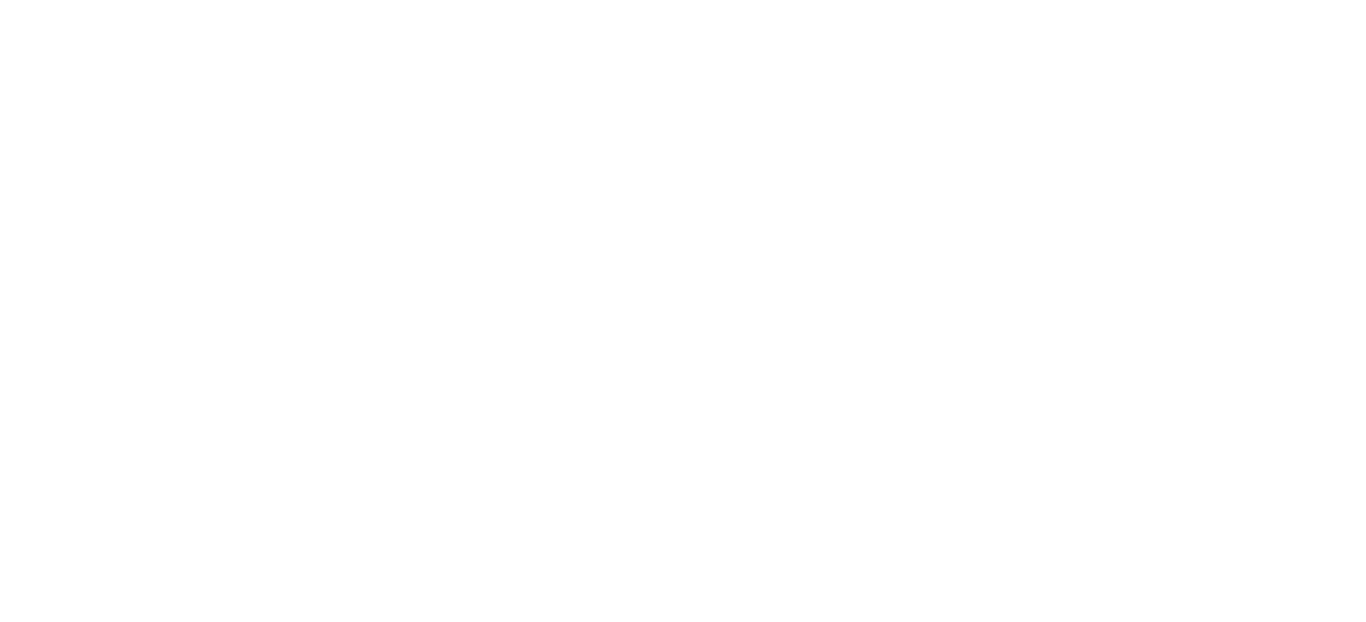 scroll, scrollTop: 0, scrollLeft: 0, axis: both 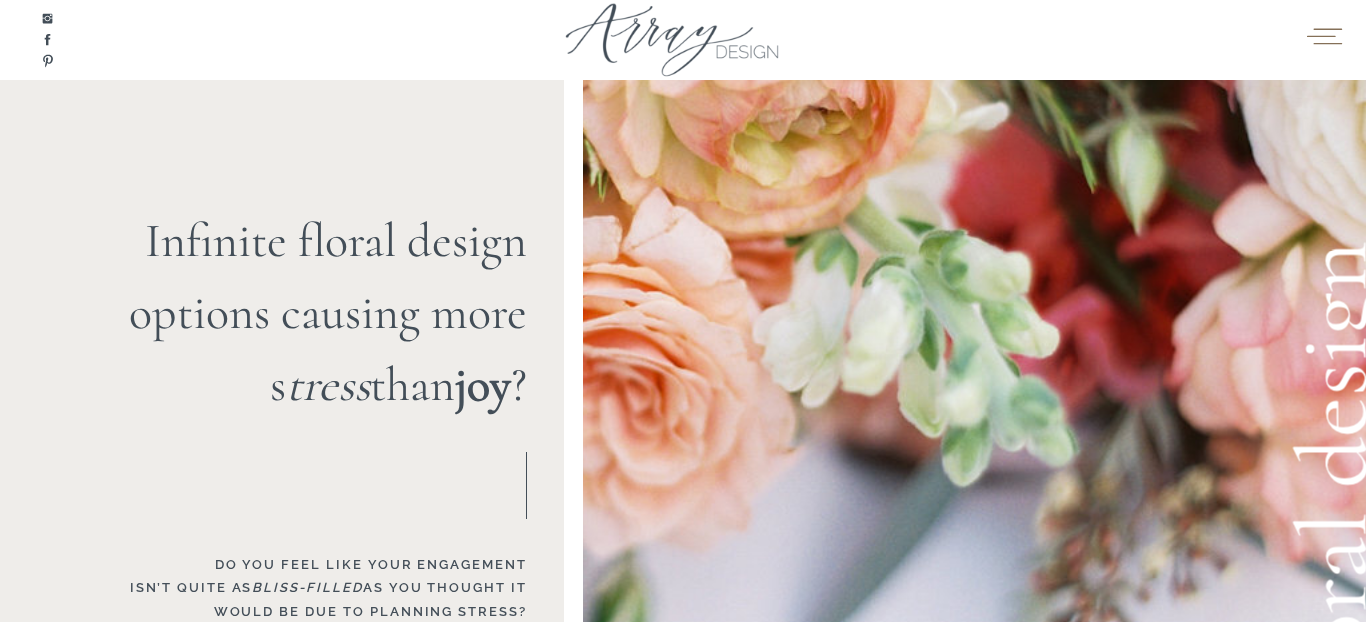 click 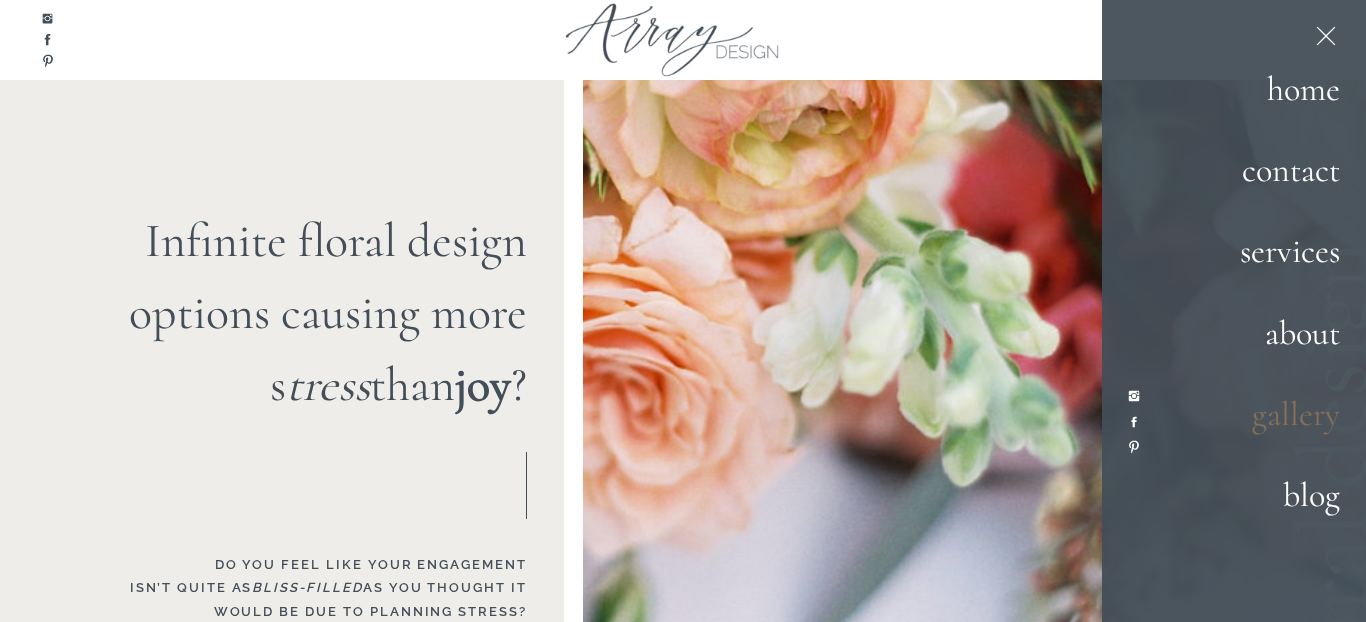 click on "gallery" at bounding box center [1271, 416] 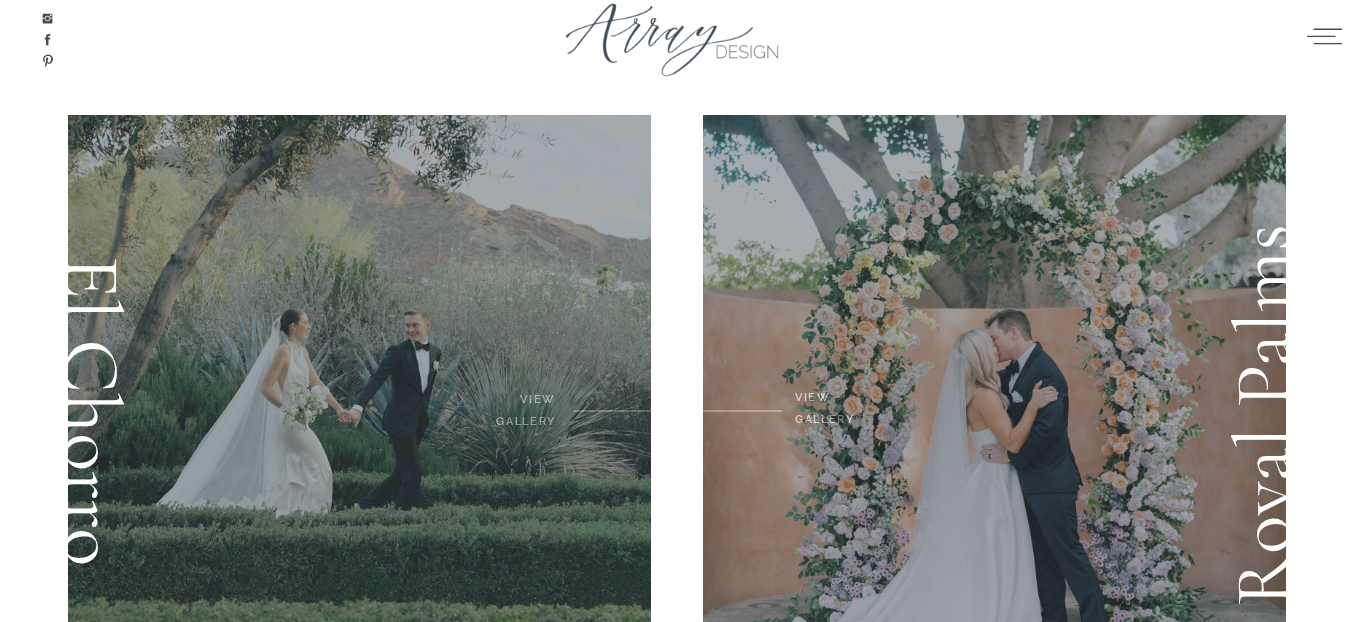 scroll, scrollTop: 0, scrollLeft: 0, axis: both 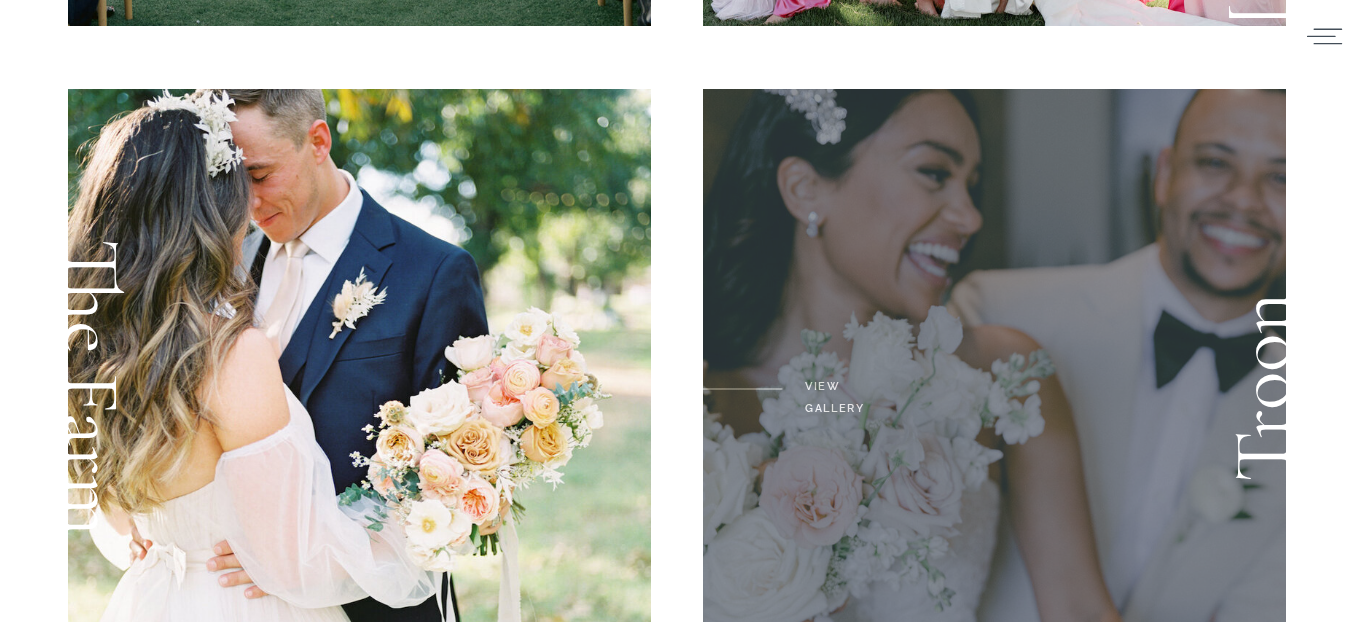 click at bounding box center (994, 389) 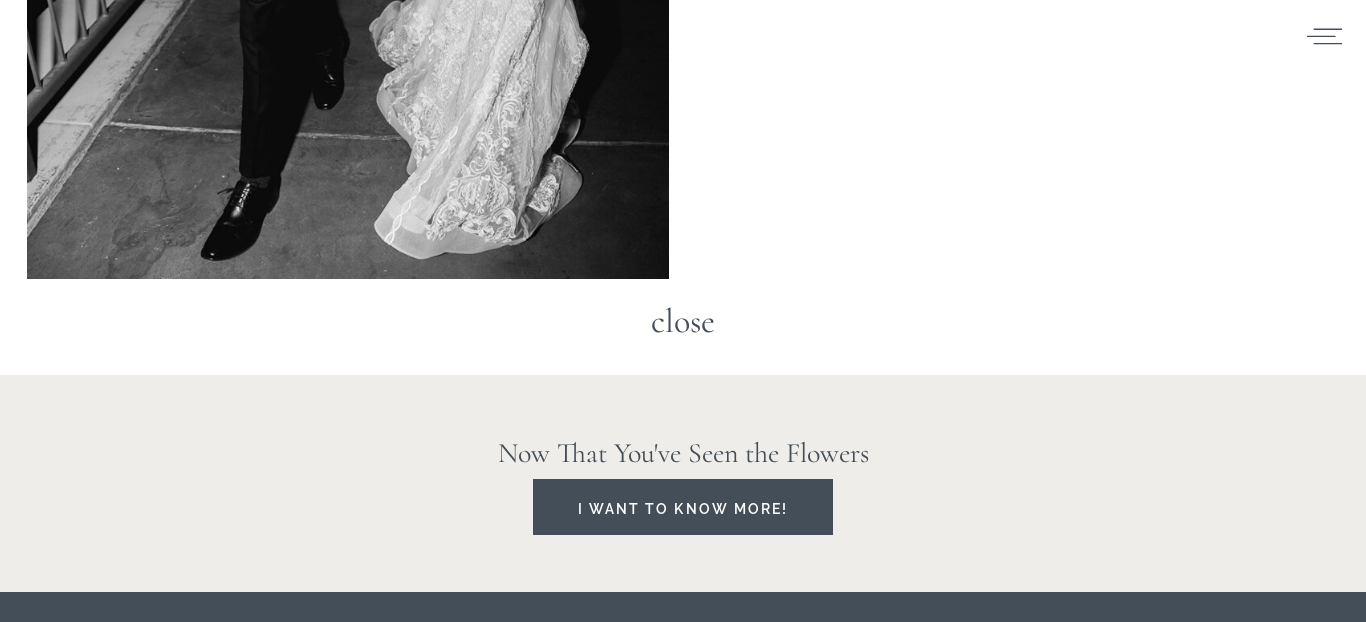 scroll, scrollTop: 13174, scrollLeft: 0, axis: vertical 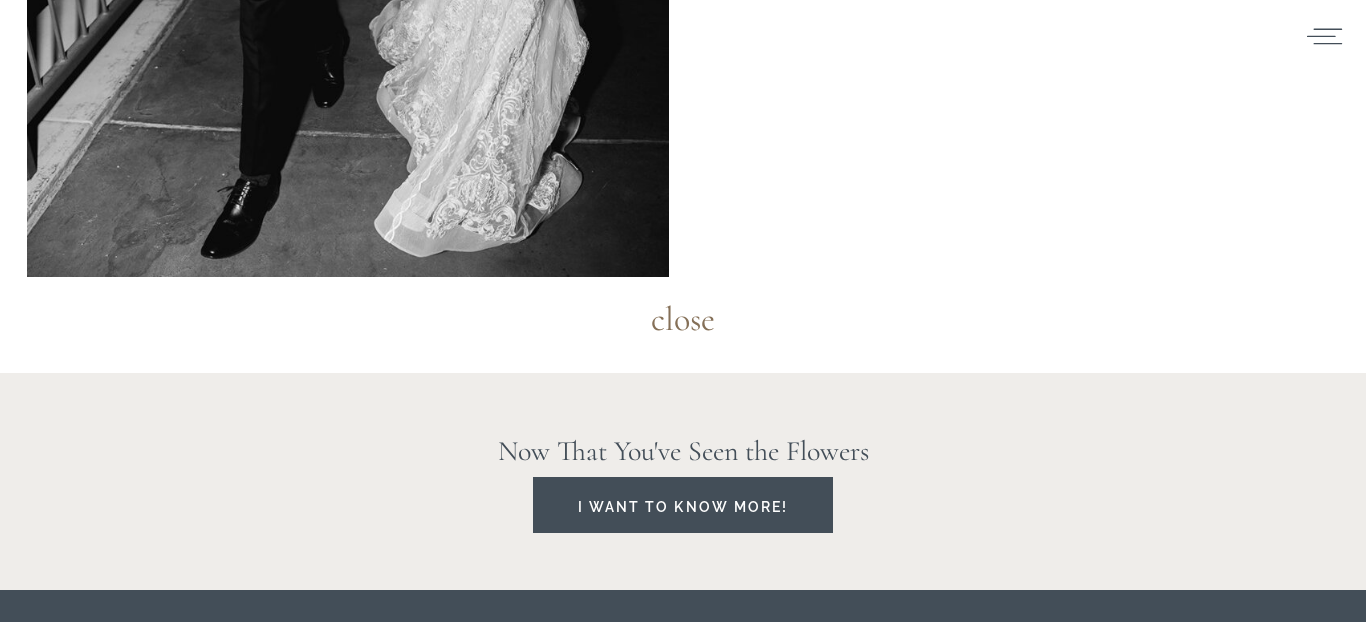 click on "close" at bounding box center [683, 320] 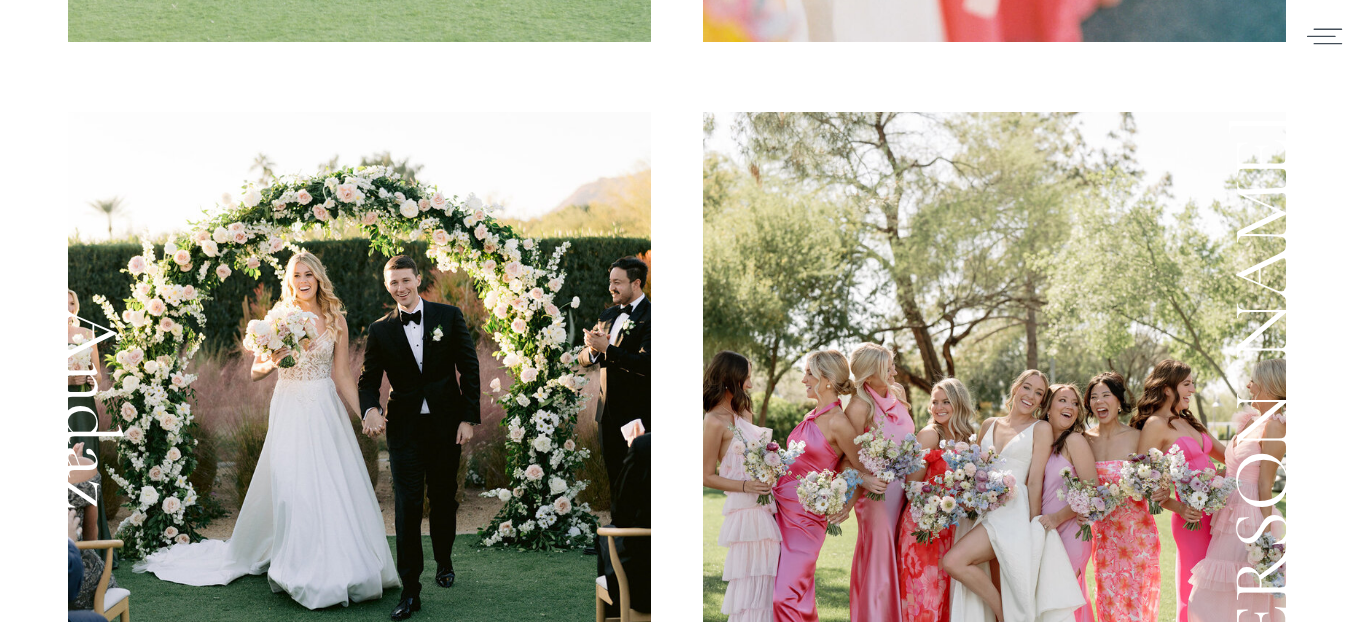 scroll, scrollTop: 1995, scrollLeft: 0, axis: vertical 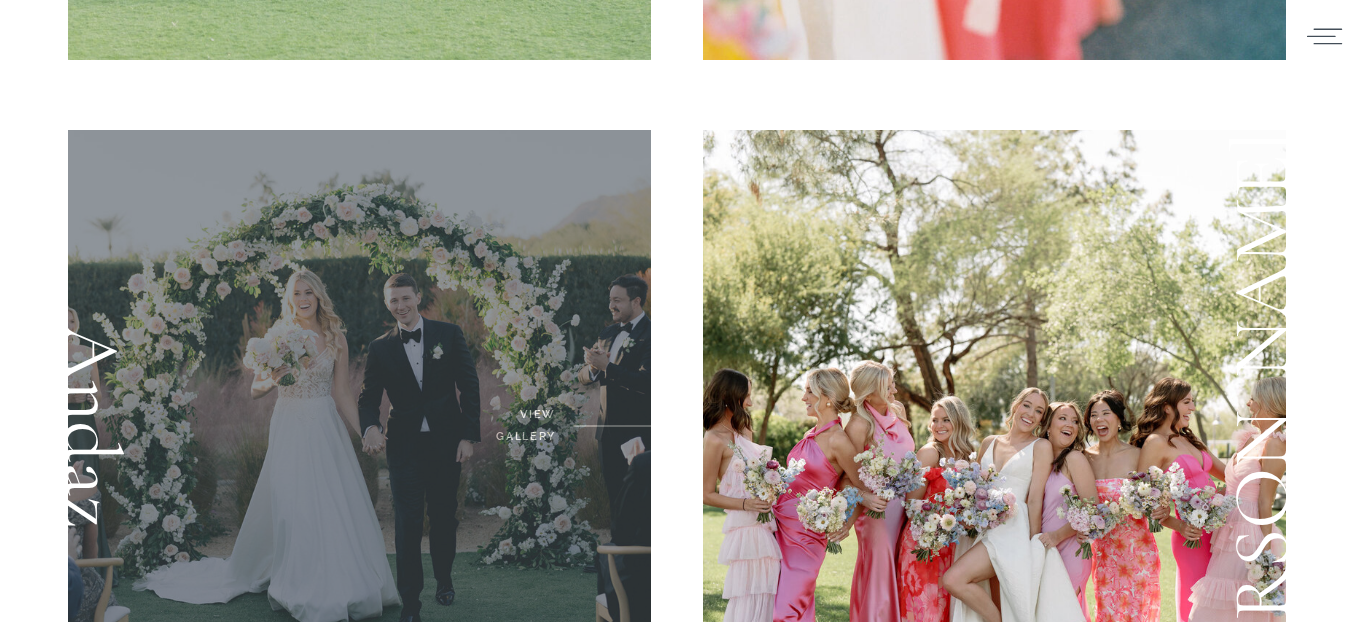 click at bounding box center (359, 430) 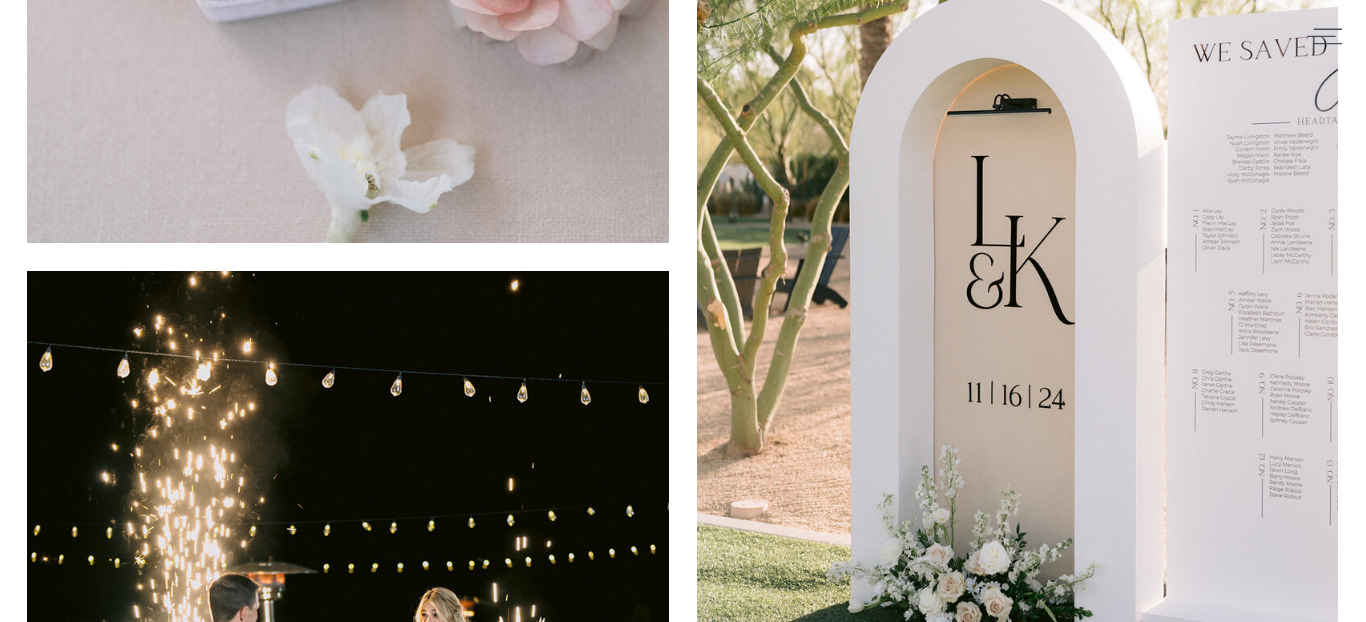 scroll, scrollTop: 13674, scrollLeft: 0, axis: vertical 